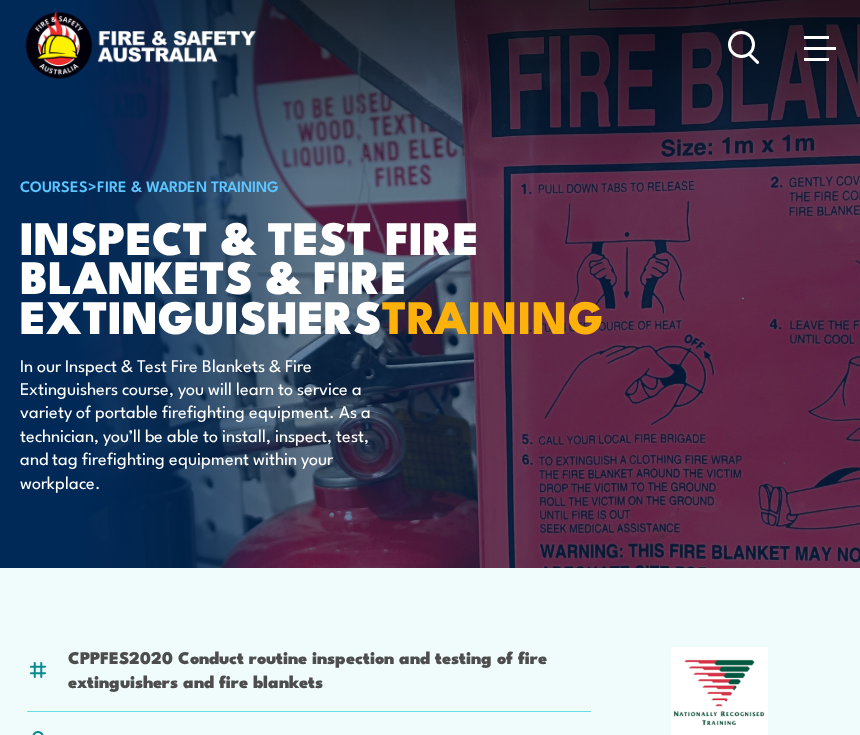 scroll, scrollTop: 0, scrollLeft: 0, axis: both 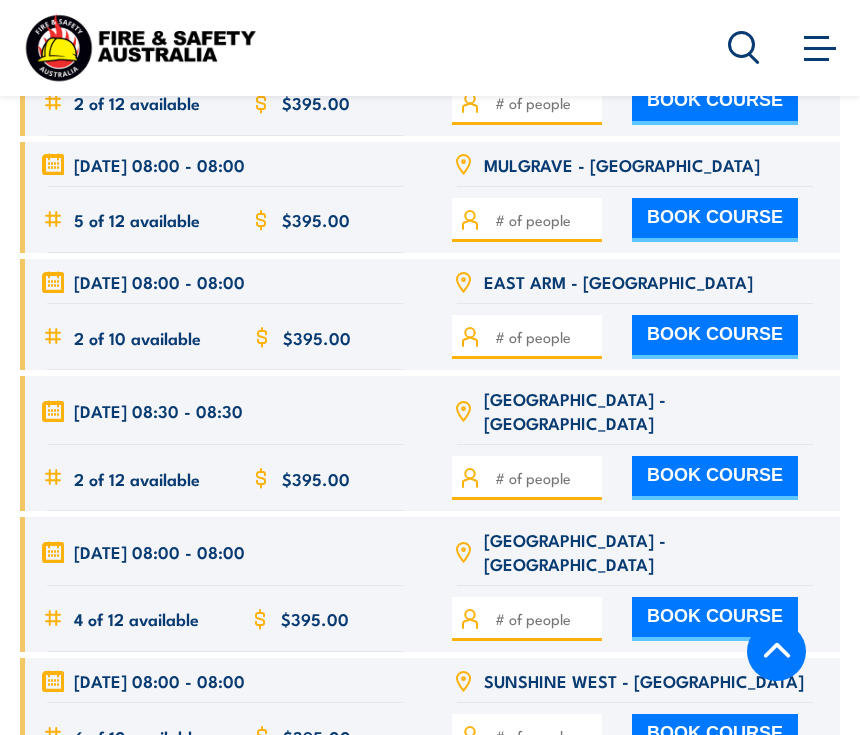 click on "BOOK COURSE" at bounding box center (715, 337) 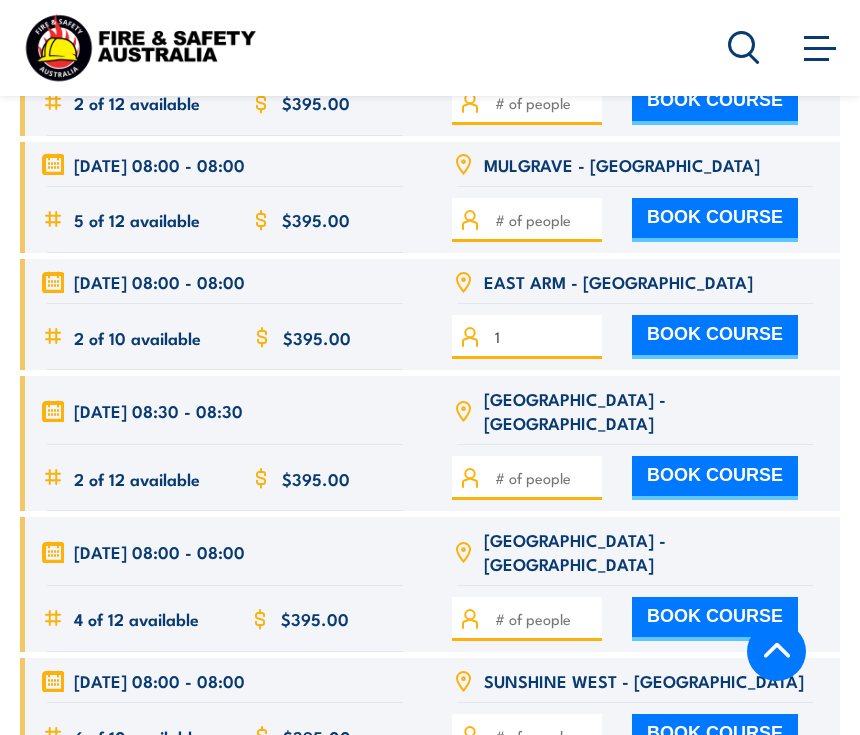 type on "1" 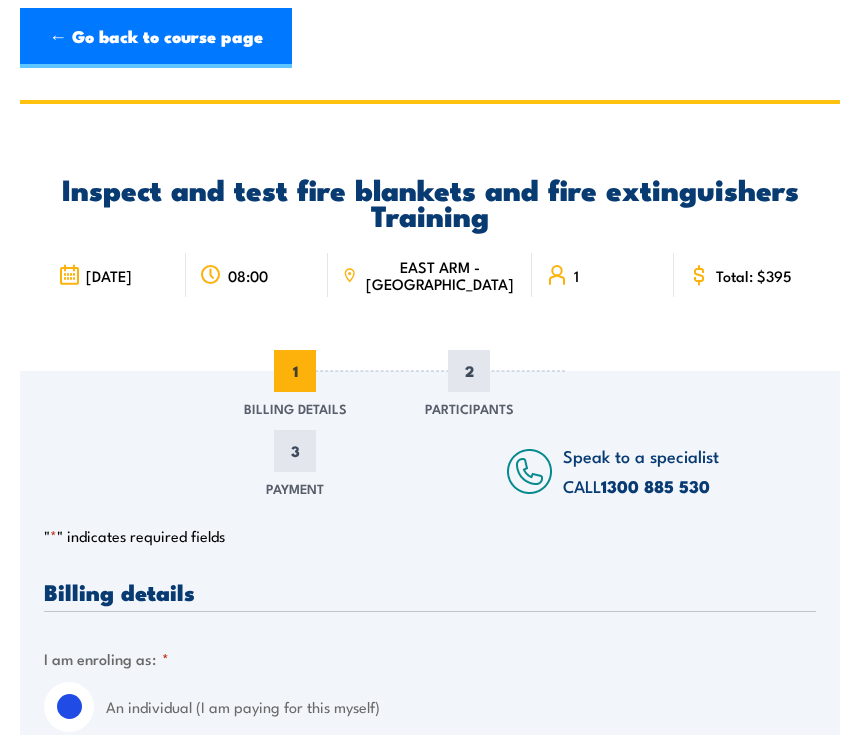 scroll, scrollTop: 0, scrollLeft: 0, axis: both 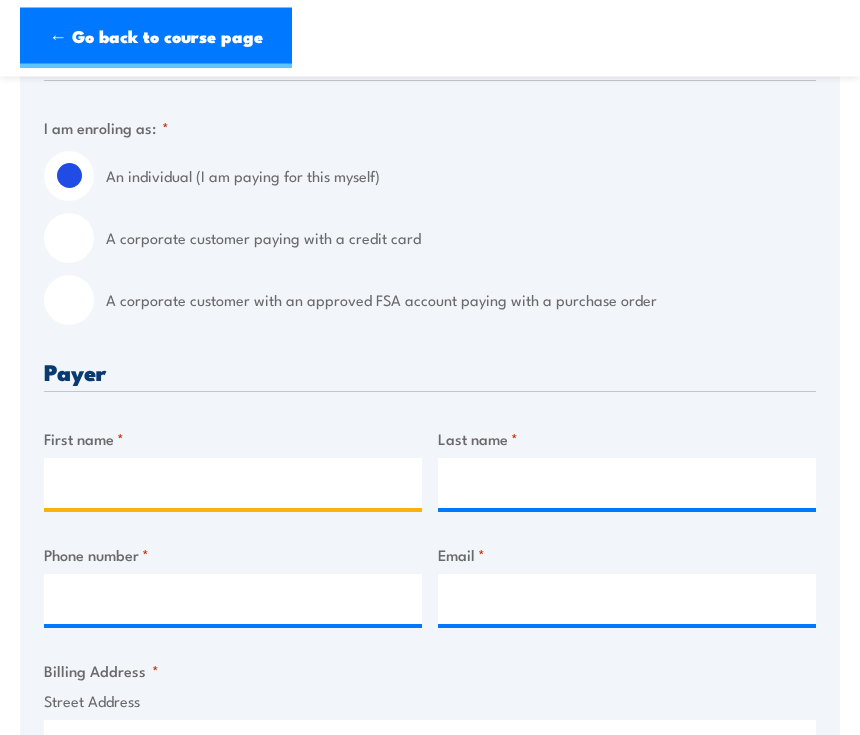 click on "First name *" at bounding box center [233, 484] 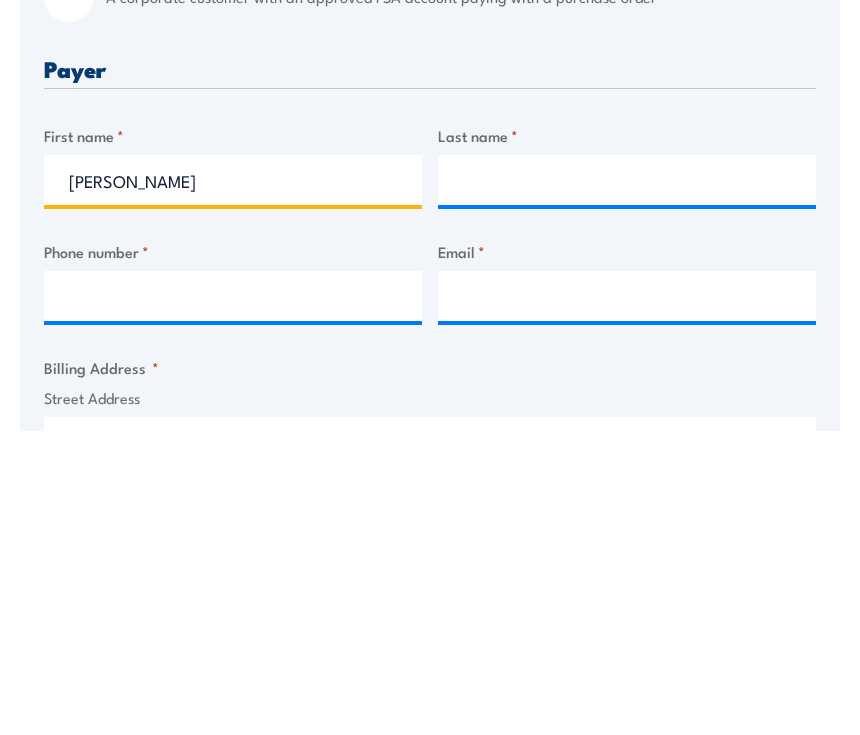 type on "Bob" 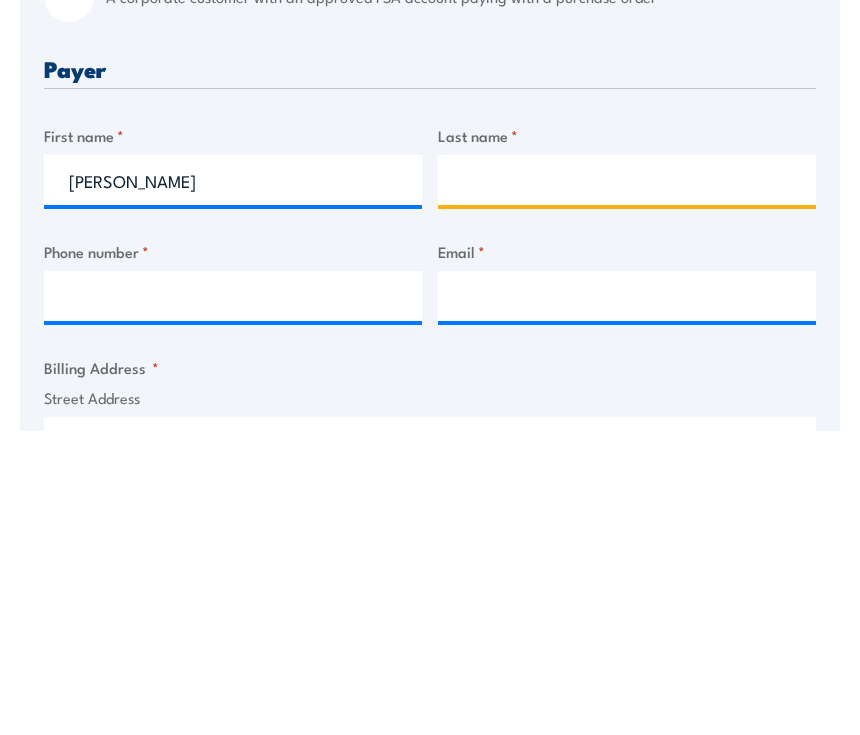 click on "Last name *" at bounding box center [627, 484] 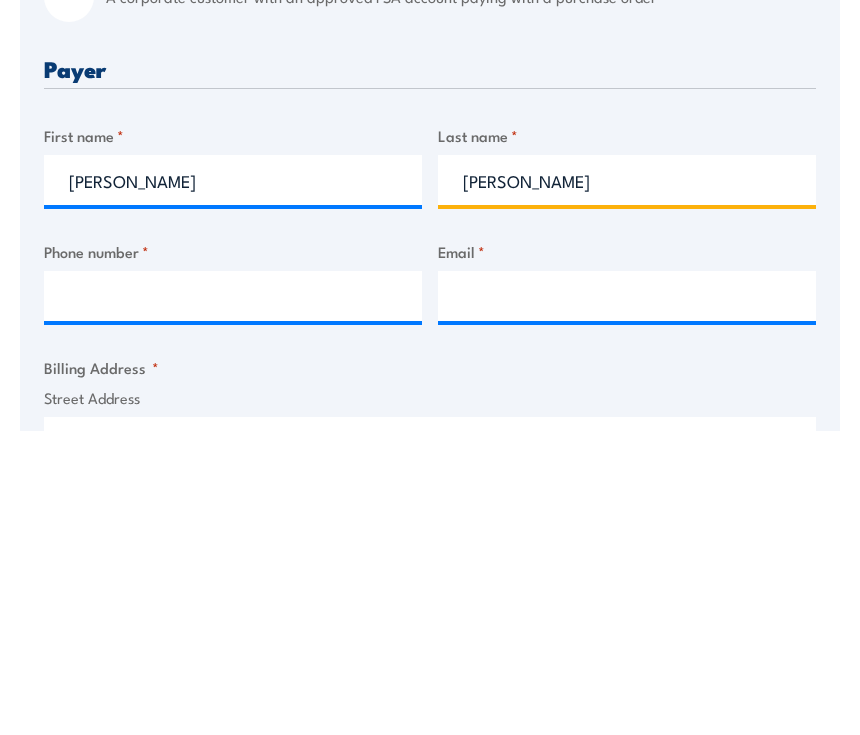 type on "Schroeder" 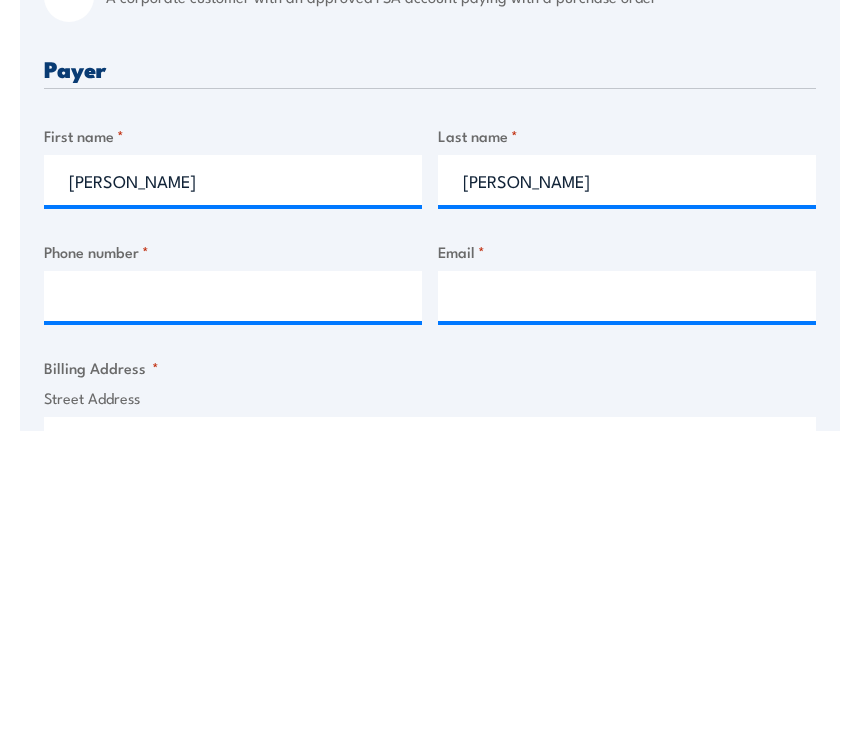 click on "Phone number *" at bounding box center [233, 600] 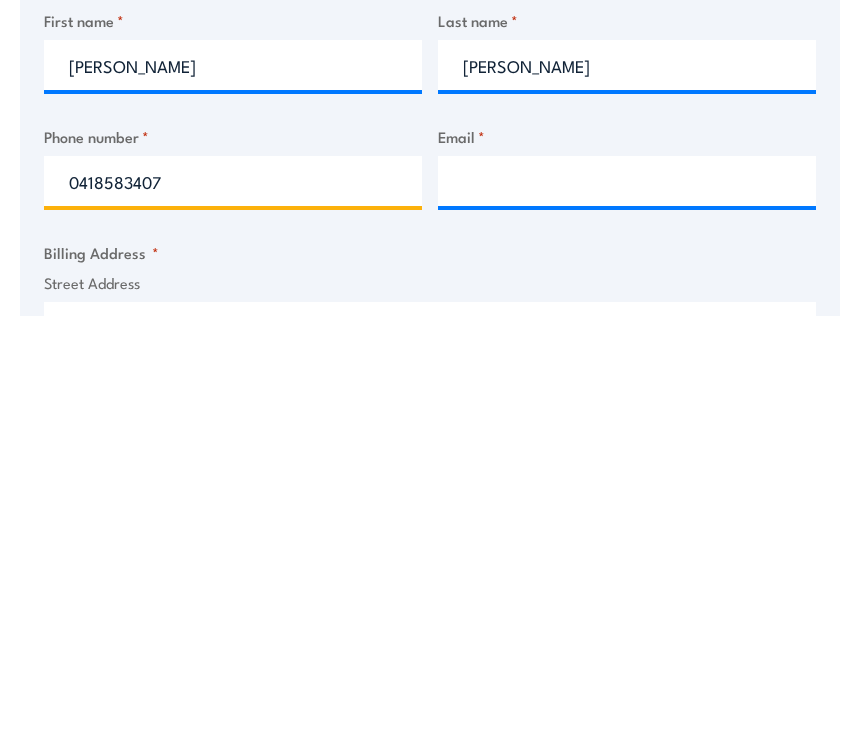 type on "0418583407" 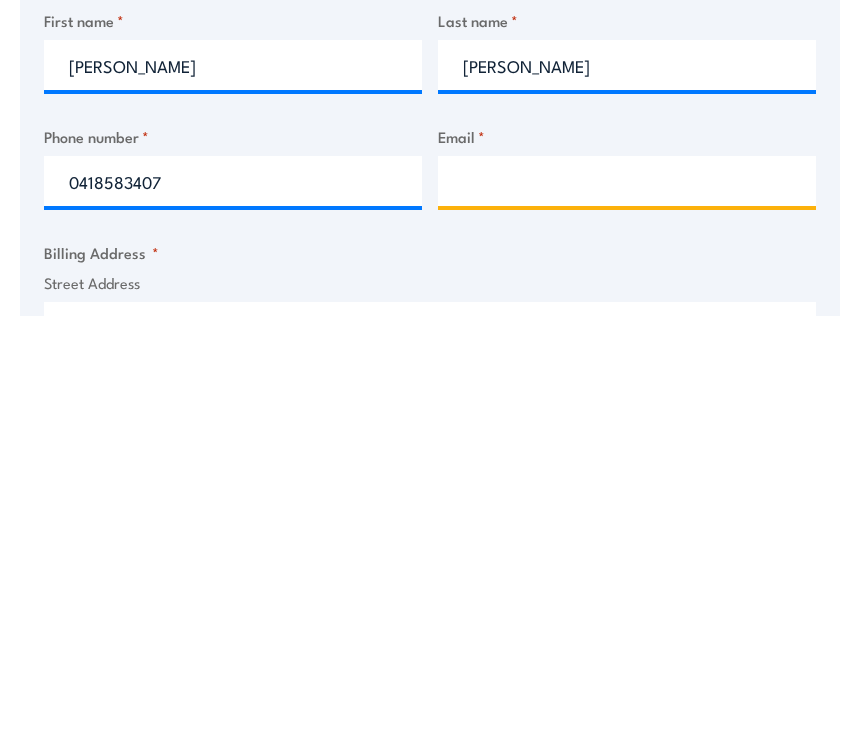 click on "Email *" at bounding box center (627, 600) 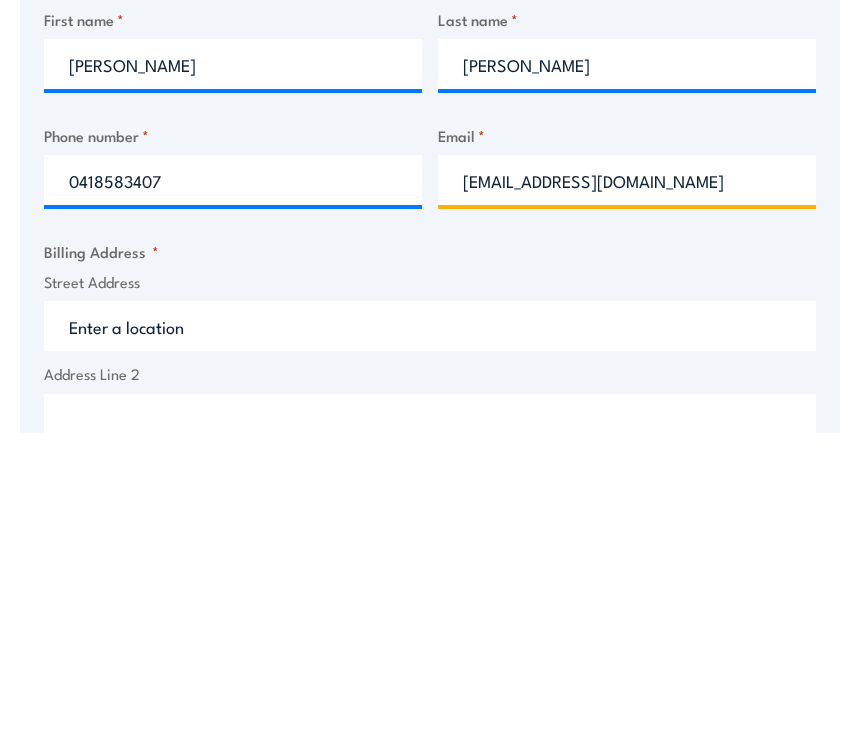 scroll, scrollTop: 649, scrollLeft: 0, axis: vertical 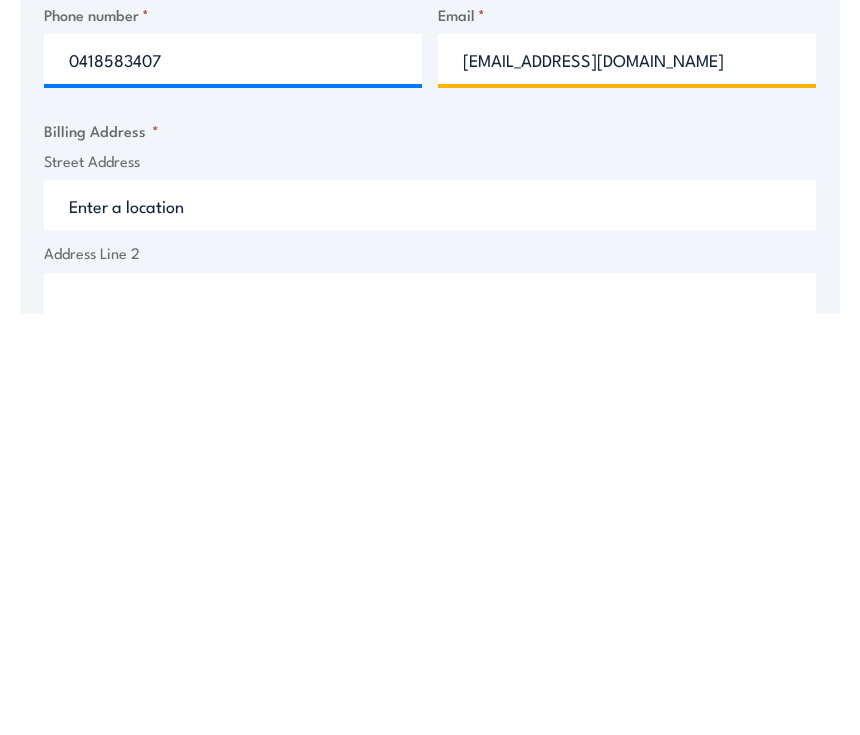 type on "melschroeder40@yahoo.com.au" 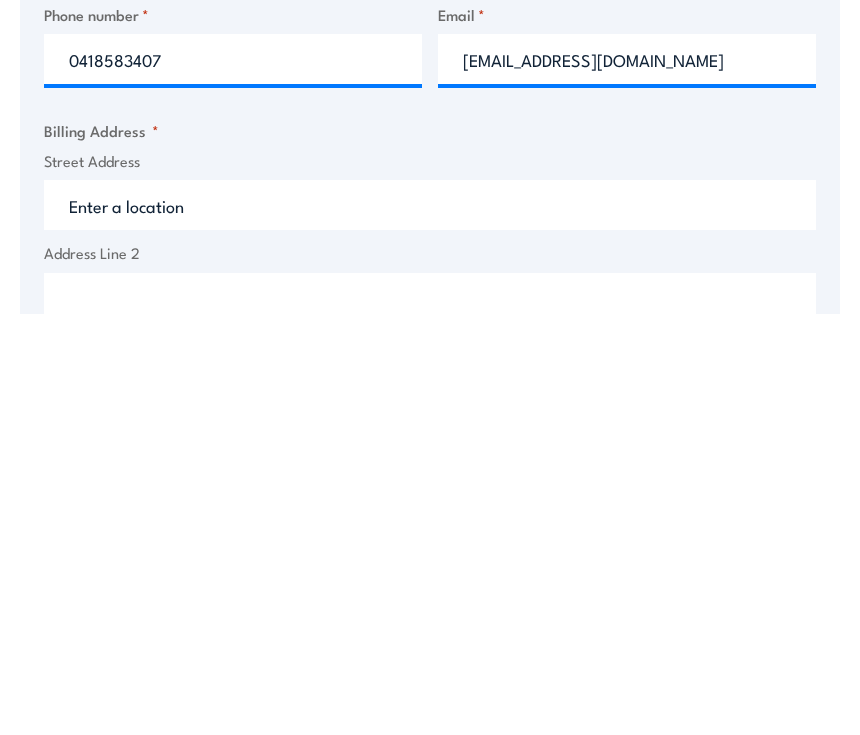 click on "Street Address" at bounding box center (430, 627) 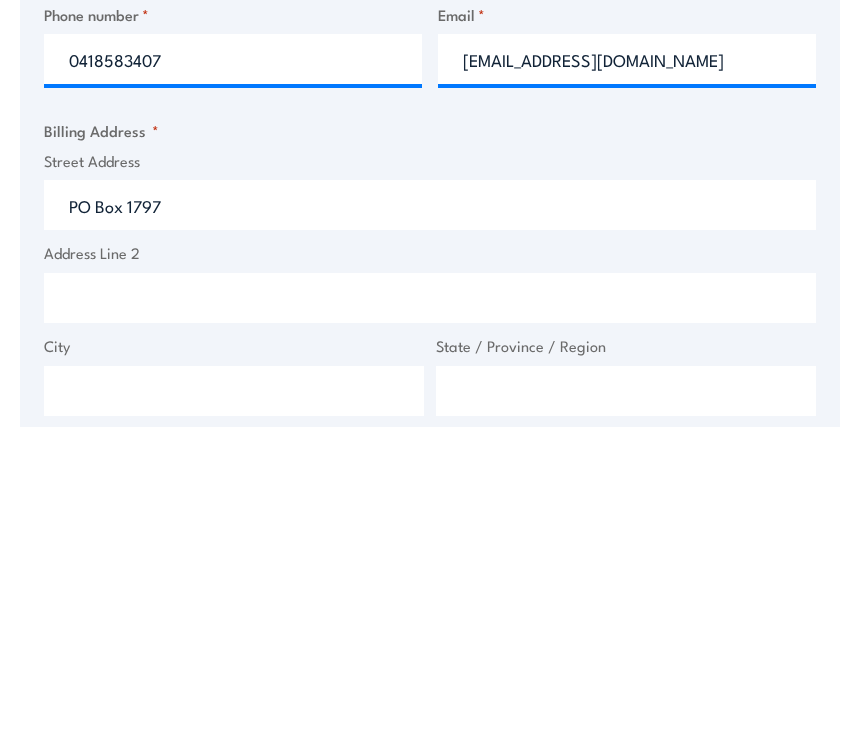 scroll, scrollTop: 765, scrollLeft: 0, axis: vertical 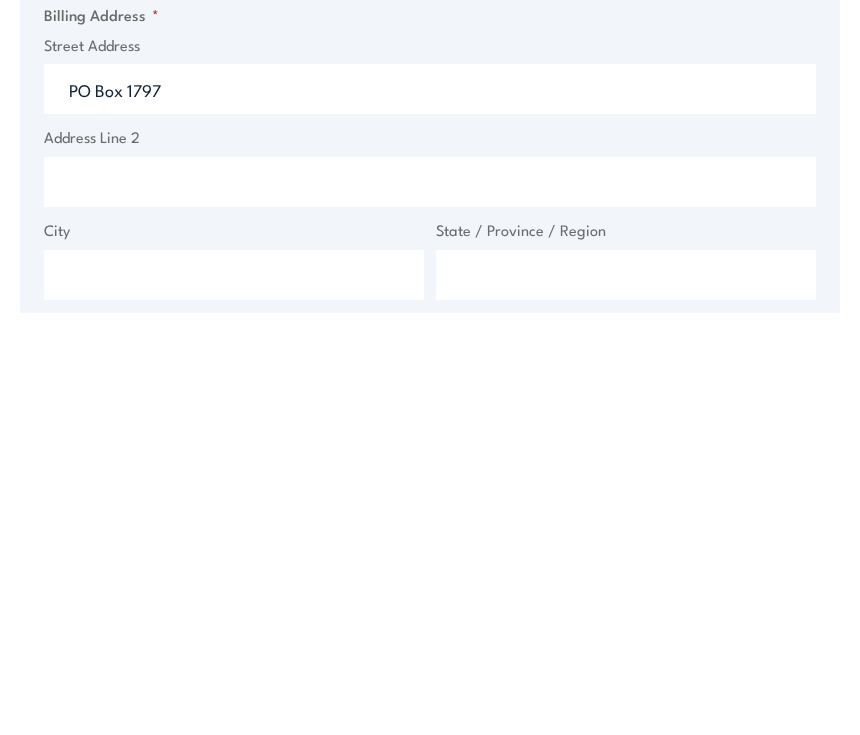 type on "PO Box 1797" 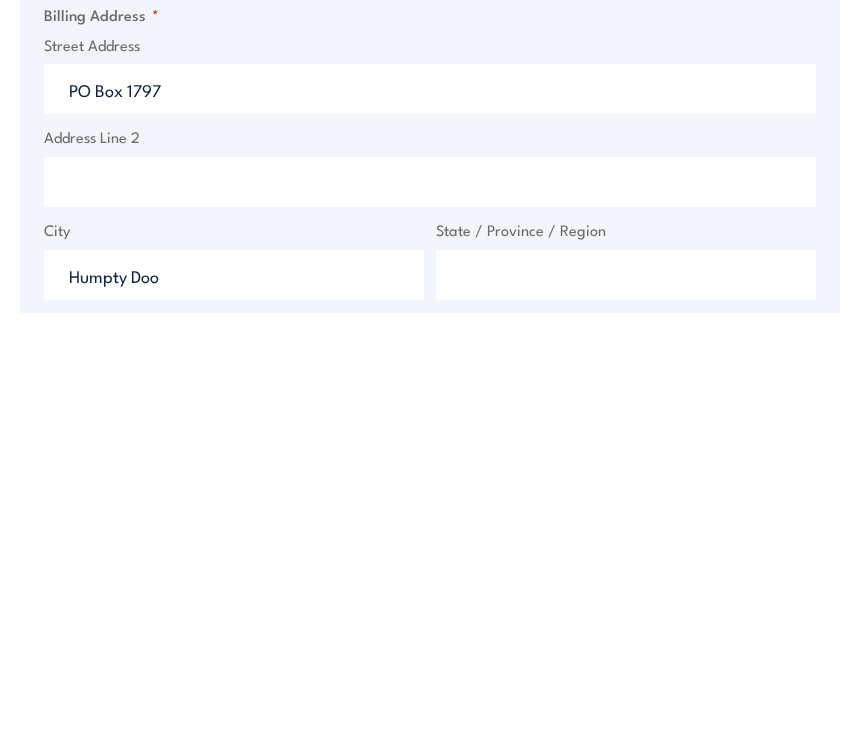 type on "Humpty Doo" 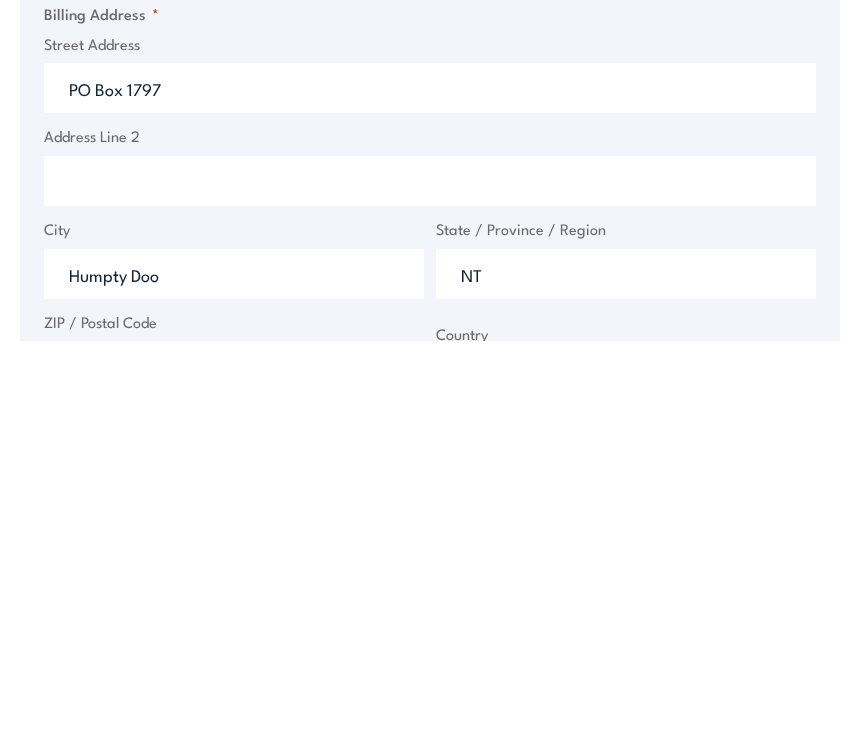 scroll, scrollTop: 867, scrollLeft: 0, axis: vertical 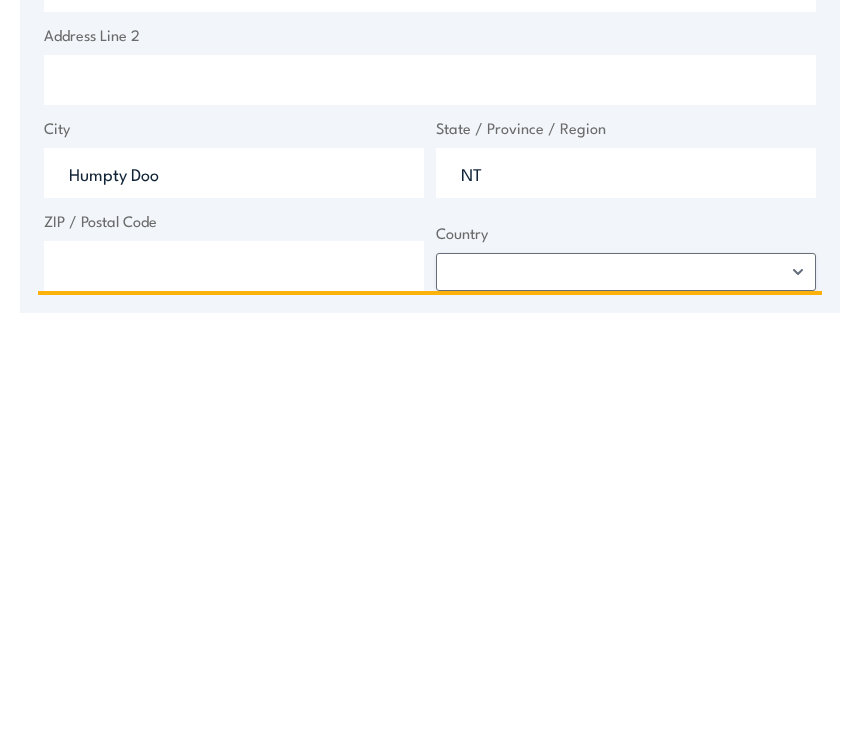 type on "NT" 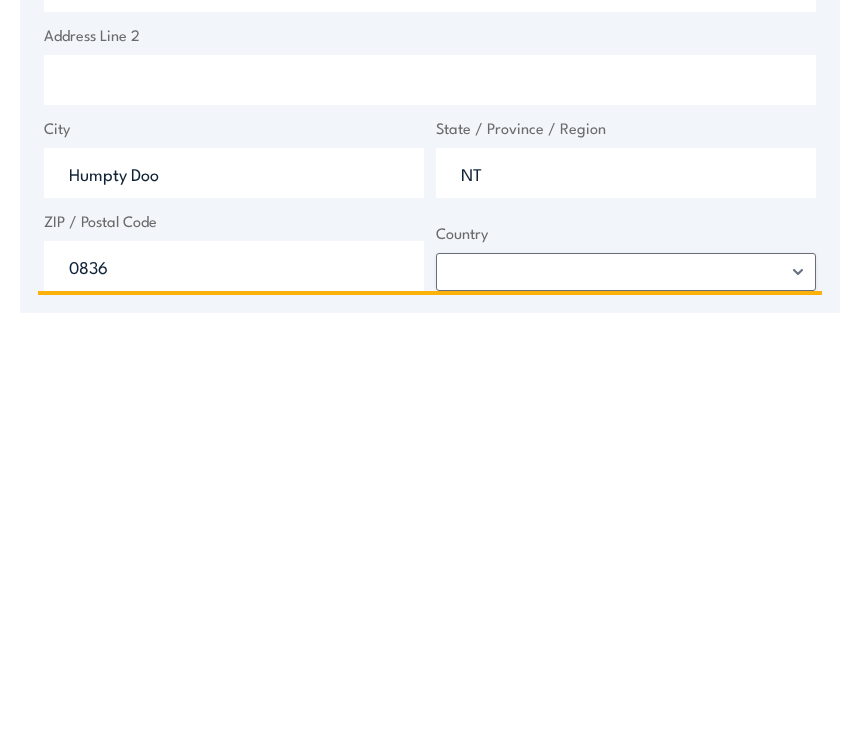 type on "0836" 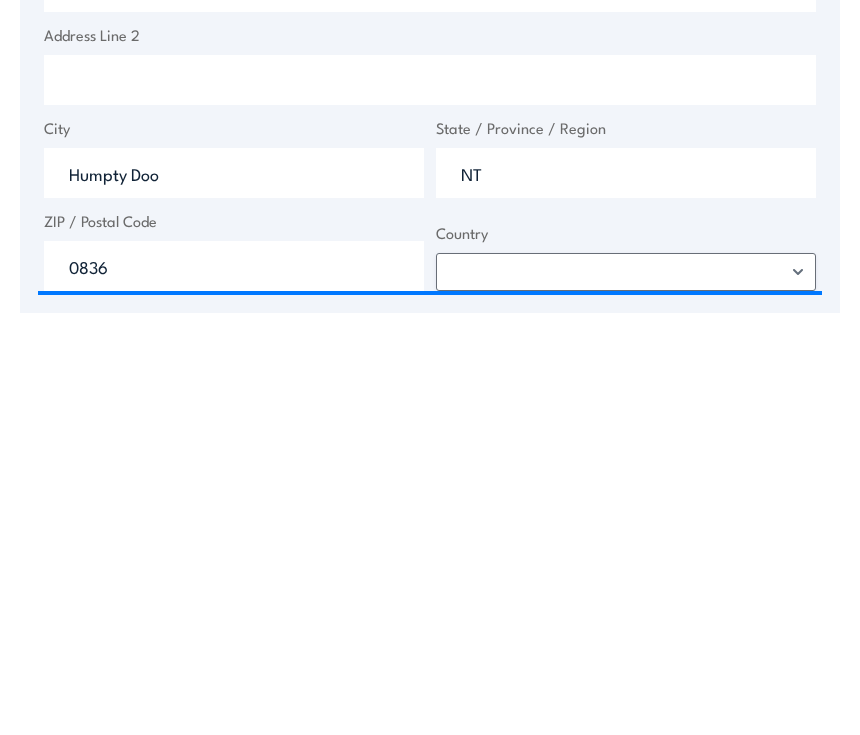 click on "Afghanistan Albania Algeria American Samoa Andorra Angola Anguilla Antarctica Antigua and Barbuda Argentina Armenia Aruba Australia Austria Azerbaijan Bahamas Bahrain Bangladesh Barbados Belarus Belgium Belize Benin Bermuda Bhutan Bolivia Bonaire, Sint Eustatius and Saba Bosnia and Herzegovina Botswana Bouvet Island Brazil British Indian Ocean Territory Brunei Darussalam Bulgaria Burkina Faso Burundi Cabo Verde Cambodia Cameroon Canada Cayman Islands Central African Republic Chad Chile China Christmas Island Cocos Islands Colombia Comoros Congo Congo, Democratic Republic of the Cook Islands Costa Rica Croatia Cuba Curaçao Cyprus Czechia Côte d'Ivoire Denmark Djibouti Dominica Dominican Republic Ecuador Egypt El Salvador Equatorial Guinea Eritrea Estonia Eswatini Ethiopia Falkland Islands Faroe Islands Fiji Finland France French Guiana French Polynesia French Southern Territories Gabon Gambia Georgia Germany Ghana Gibraltar Greece Greenland Grenada Guadeloupe Guam Guatemala Guernsey Guinea Guinea-Bissau Iran" at bounding box center [626, 694] 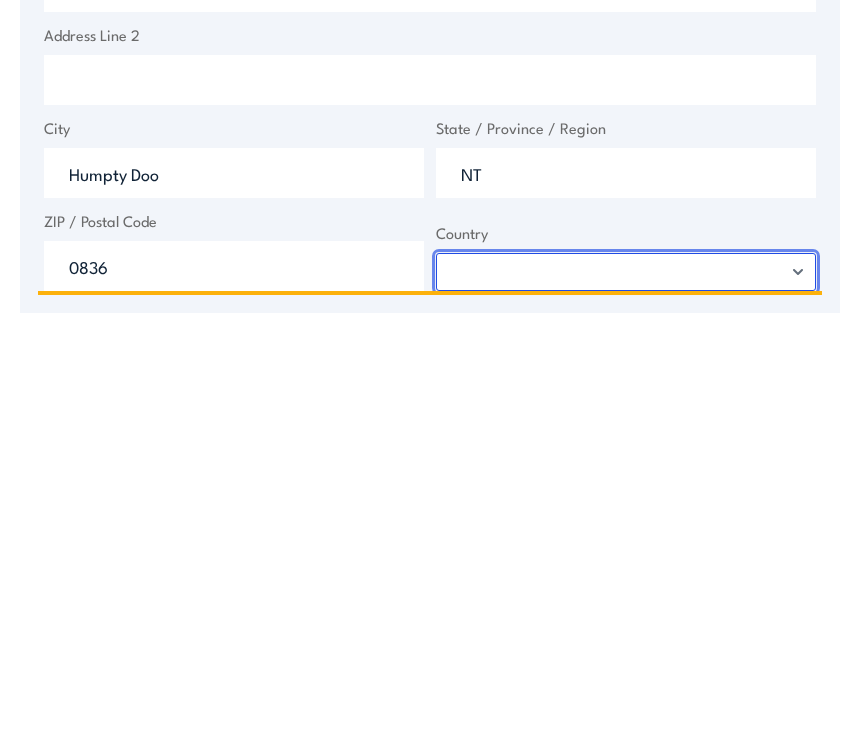 scroll, scrollTop: 1290, scrollLeft: 0, axis: vertical 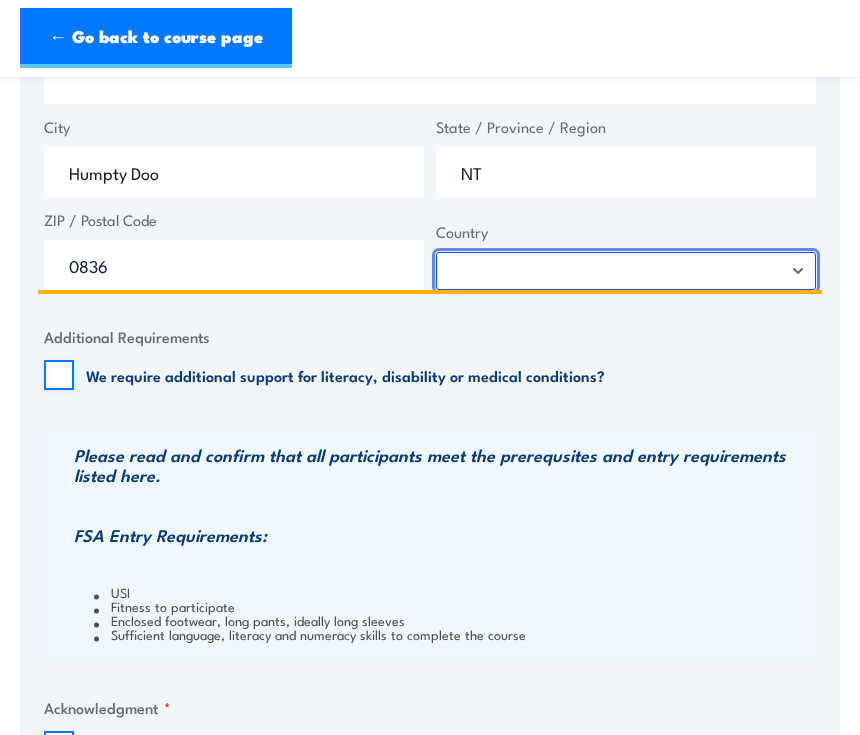 select on "Australia" 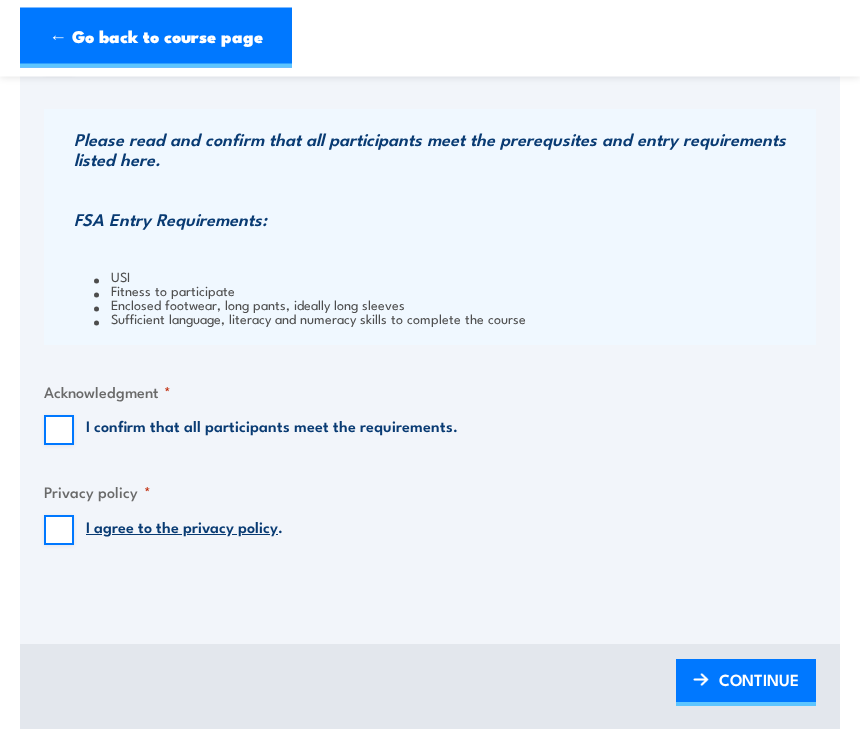 scroll, scrollTop: 1610, scrollLeft: 0, axis: vertical 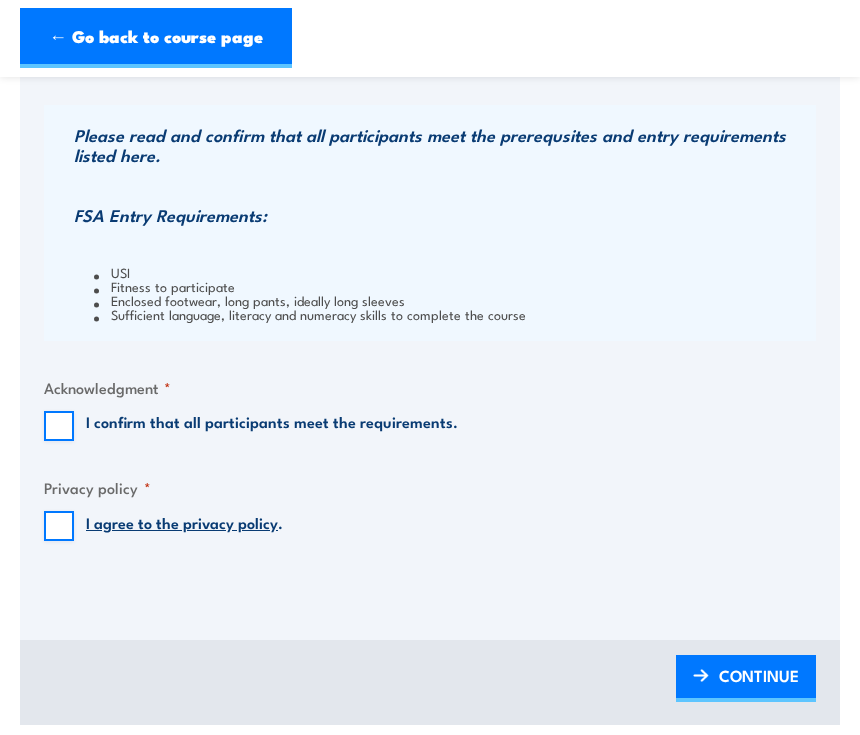 click on "I confirm that all participants meet the requirements." at bounding box center (59, 426) 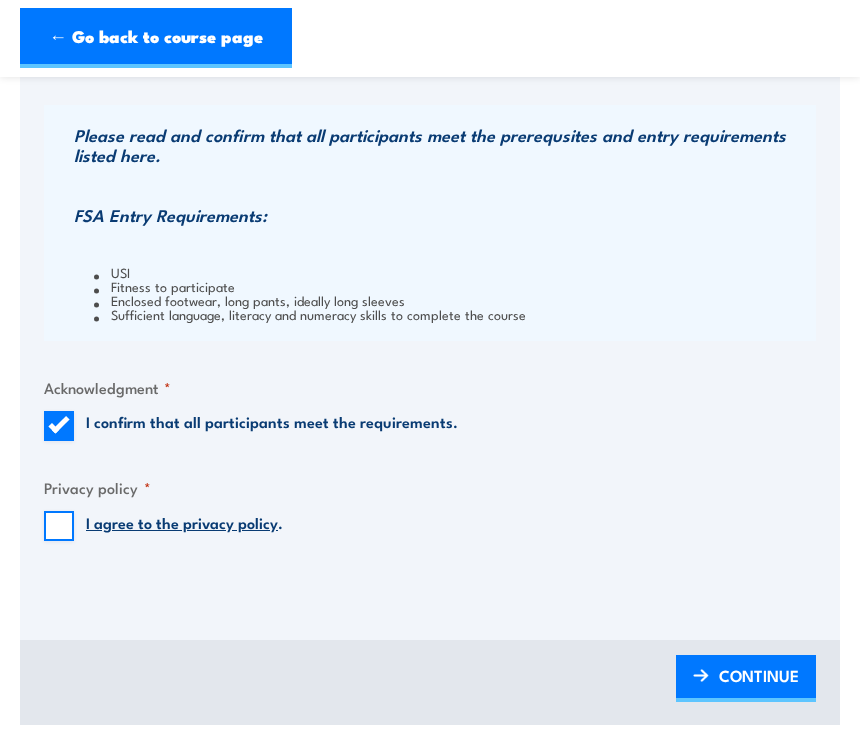 click on "I agree to the privacy policy ." at bounding box center [59, 526] 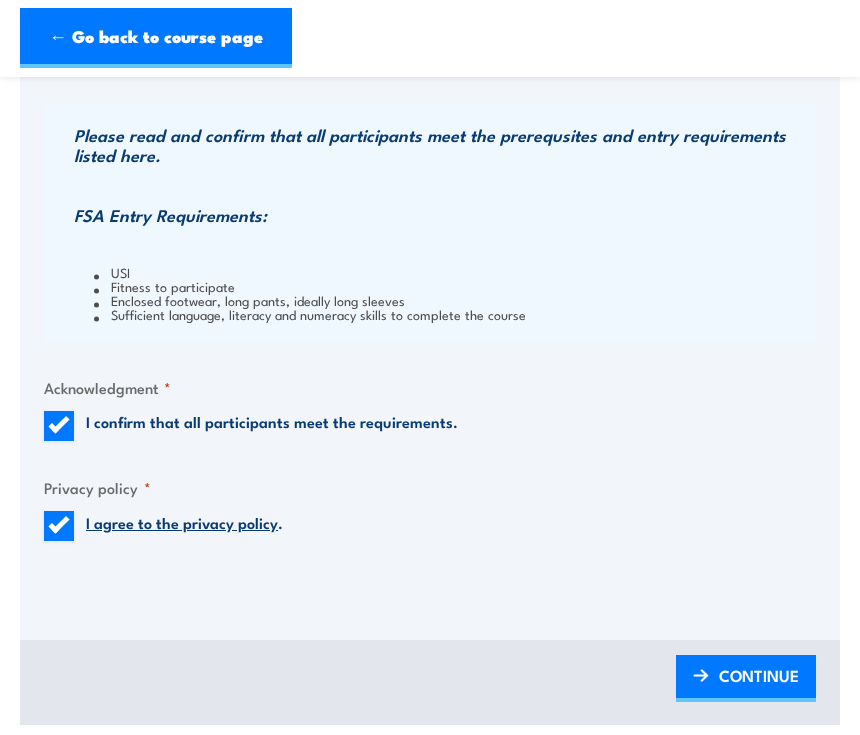 click on "CONTINUE" at bounding box center [759, 675] 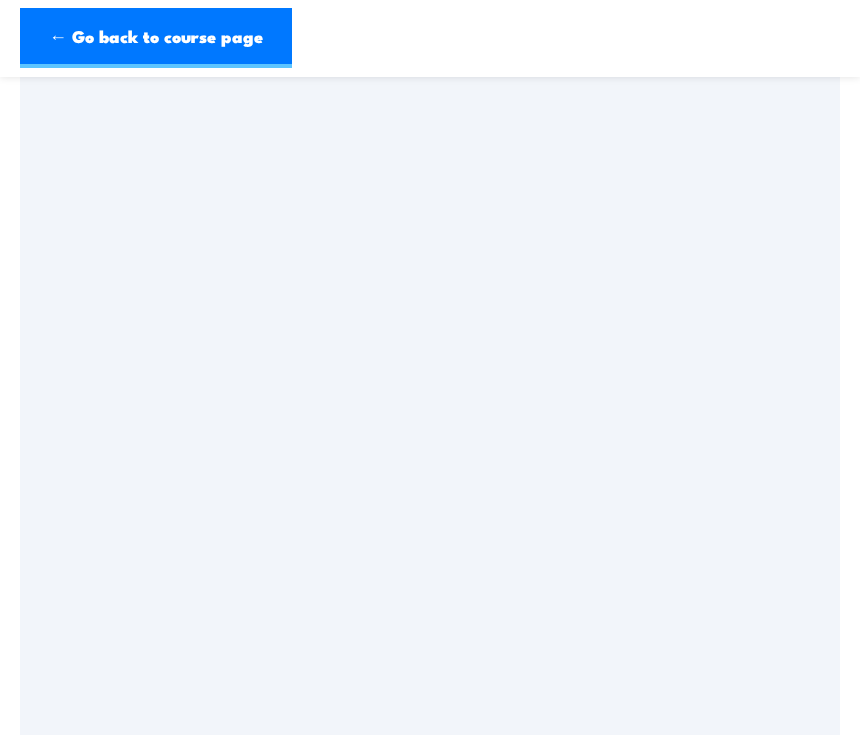 scroll, scrollTop: 1310, scrollLeft: 0, axis: vertical 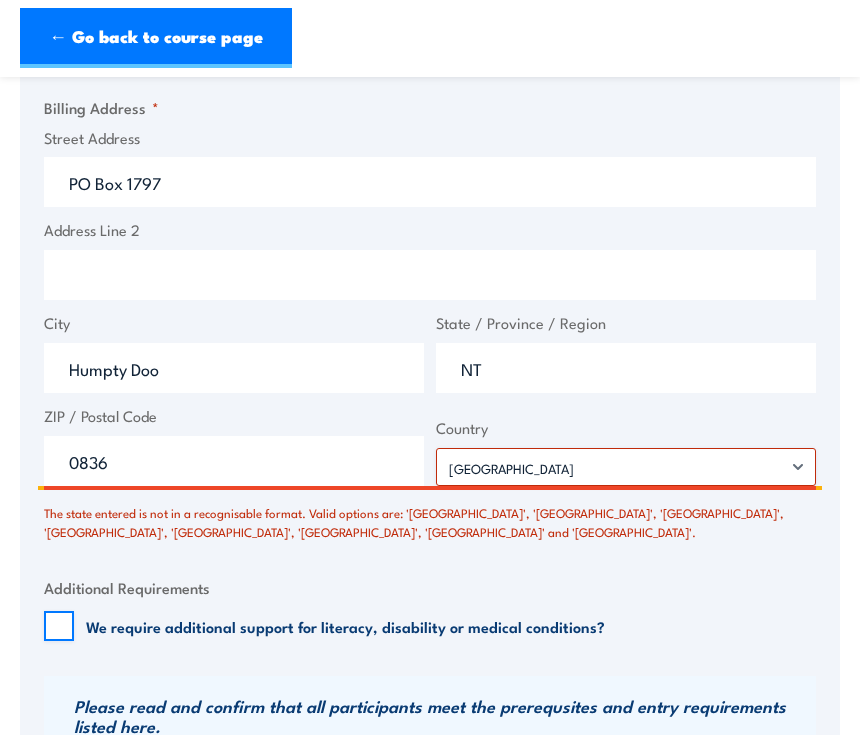 click on "NT" at bounding box center (626, 368) 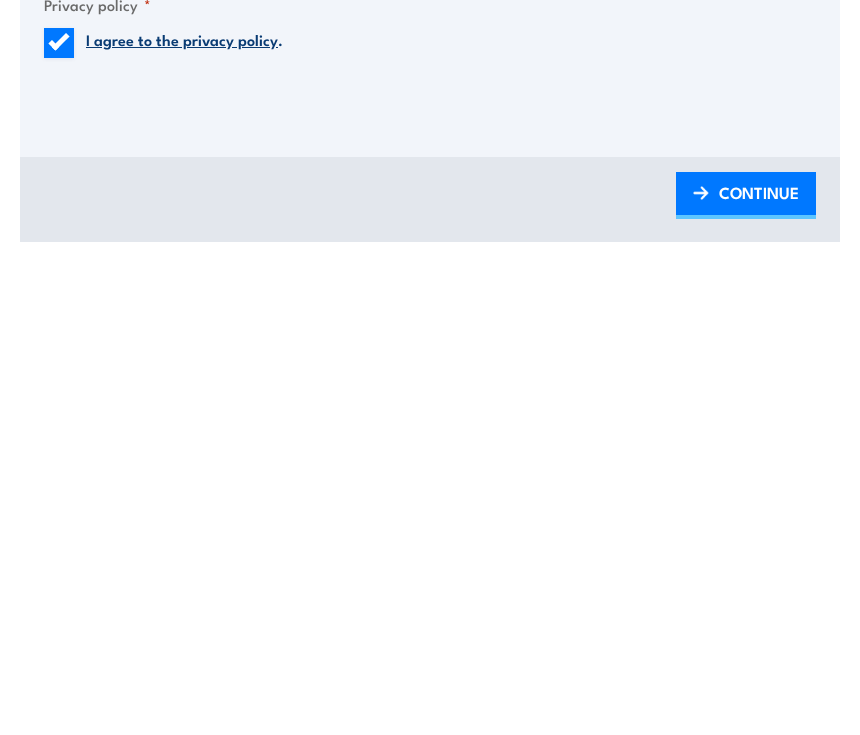 type on "Northern Territory" 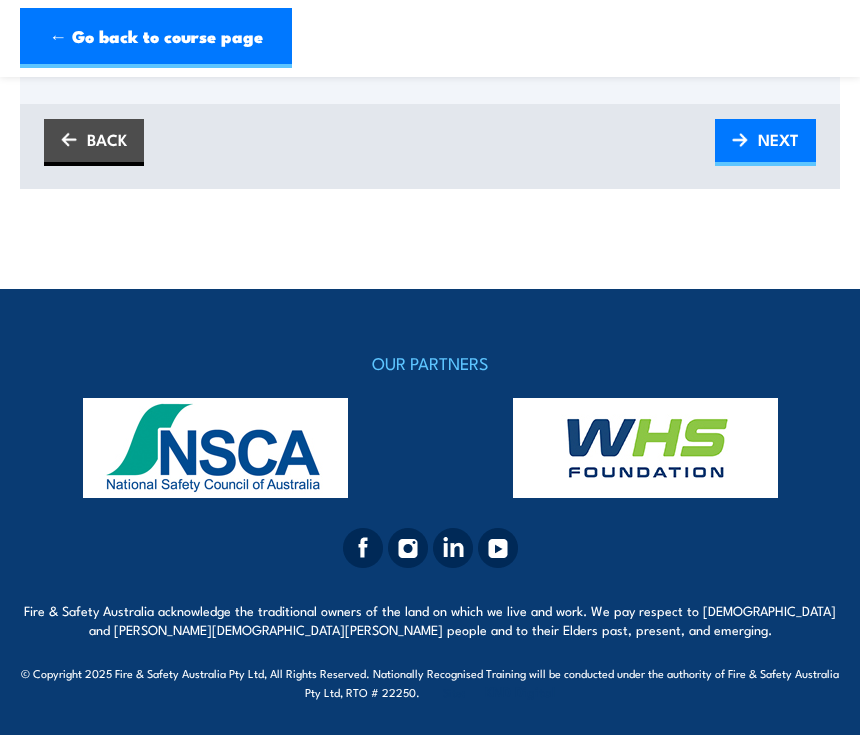 scroll, scrollTop: 922, scrollLeft: 0, axis: vertical 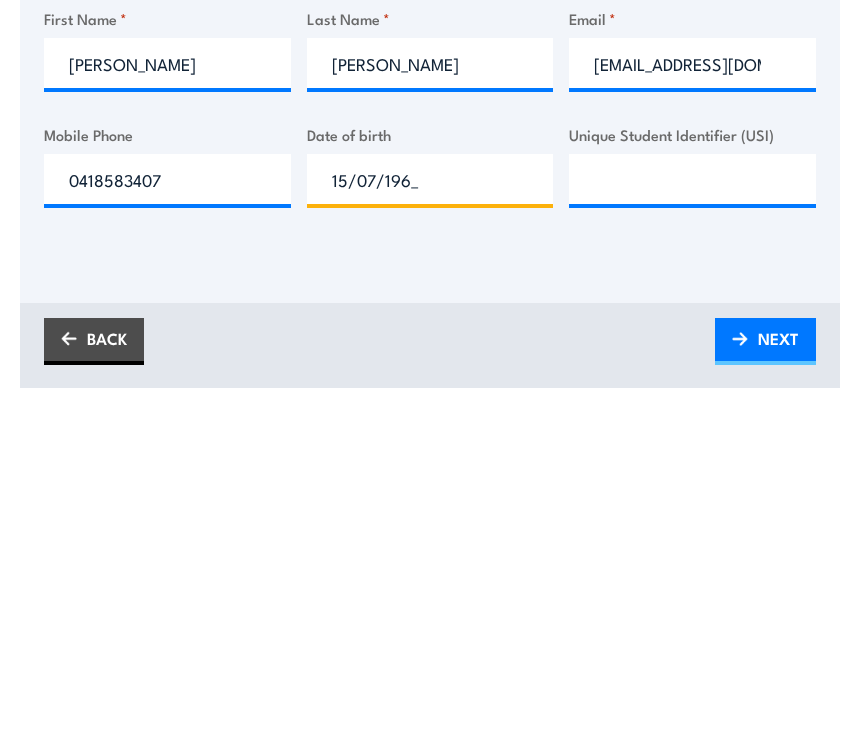 type on "15/07/1964" 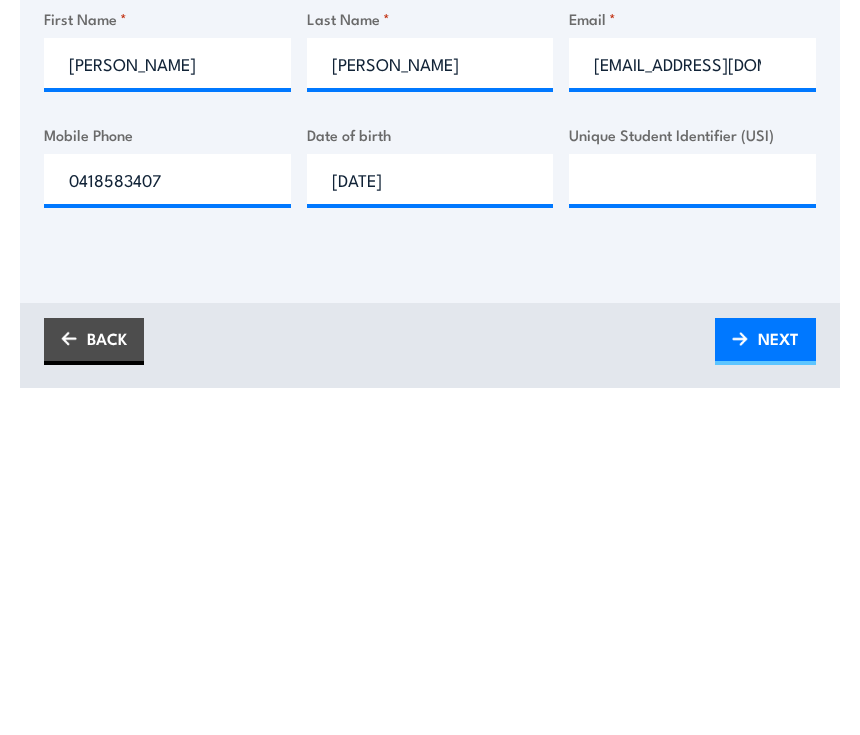 click on "NEXT" at bounding box center (765, 590) 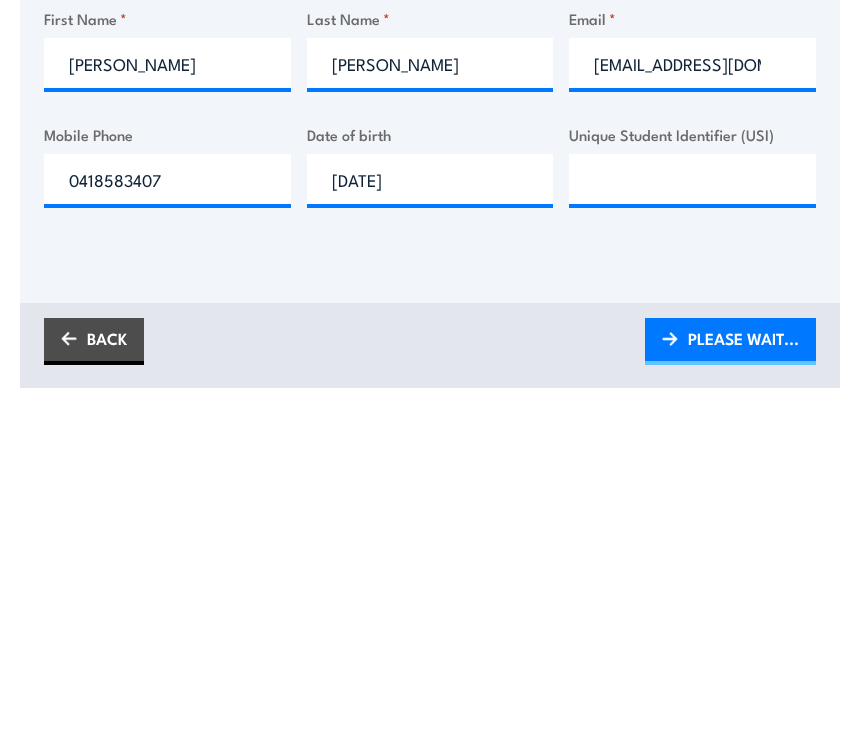 scroll, scrollTop: 767, scrollLeft: 0, axis: vertical 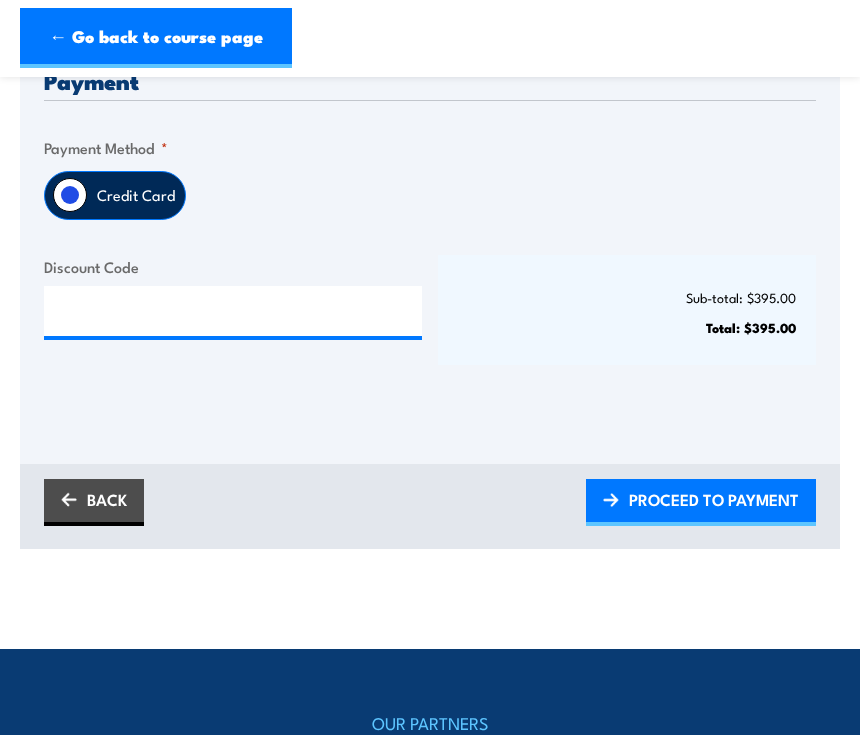 click on "PROCEED TO PAYMENT" at bounding box center (714, 499) 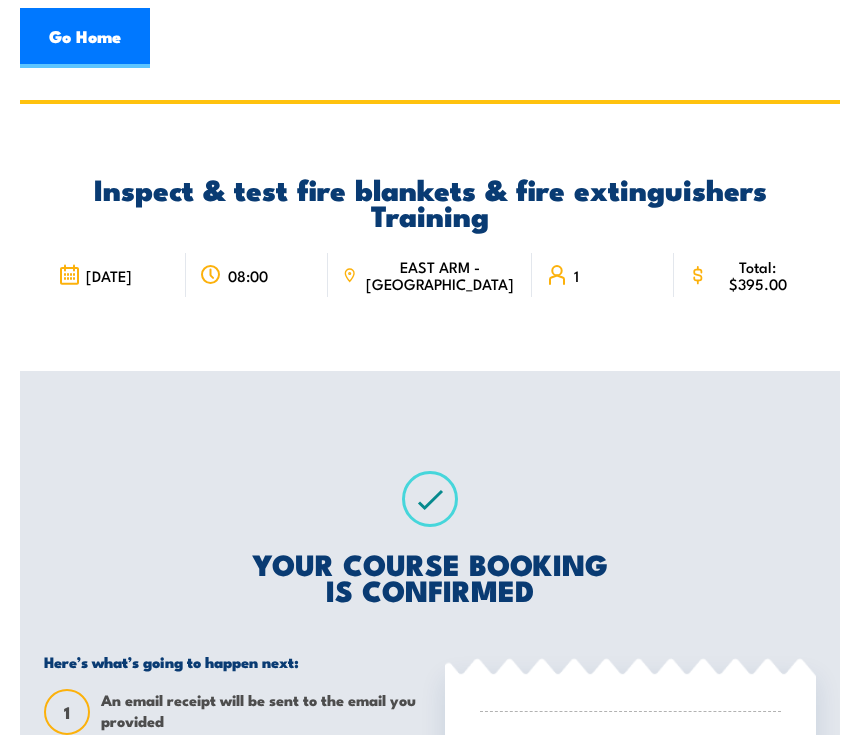 scroll, scrollTop: 0, scrollLeft: 0, axis: both 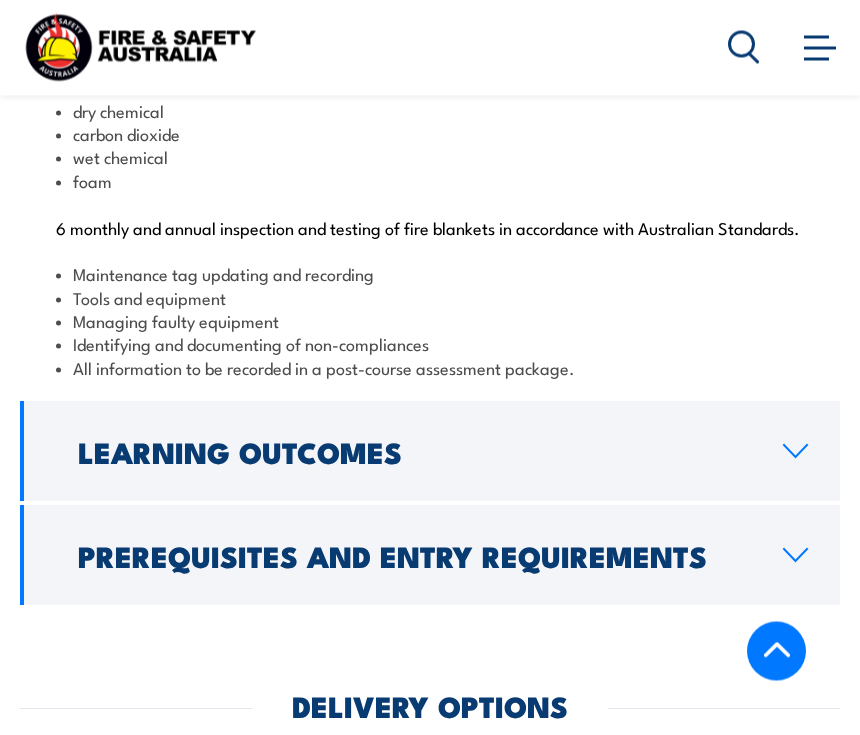 click 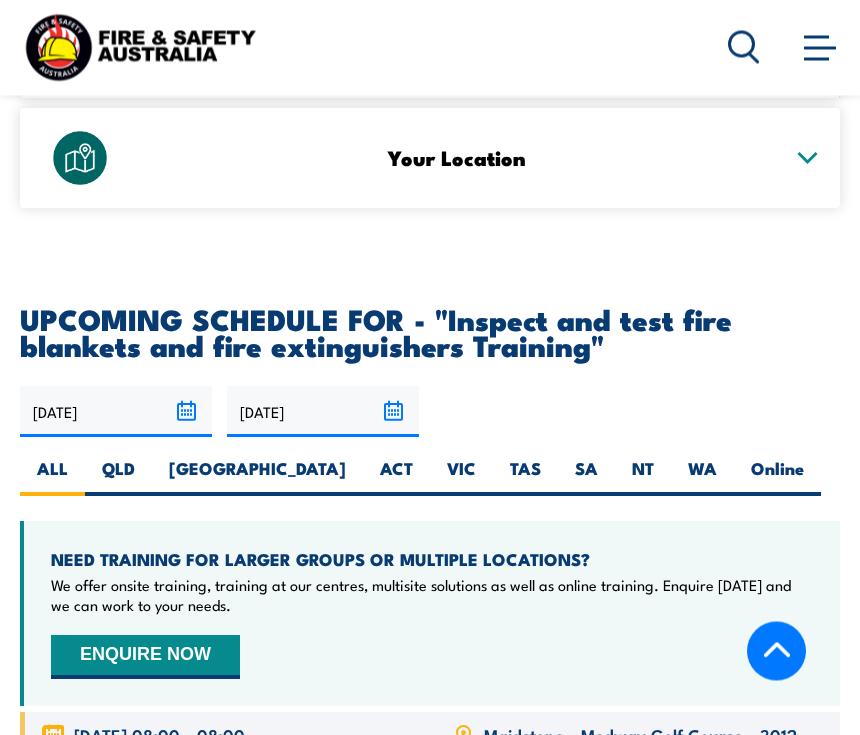 scroll, scrollTop: 3651, scrollLeft: 0, axis: vertical 